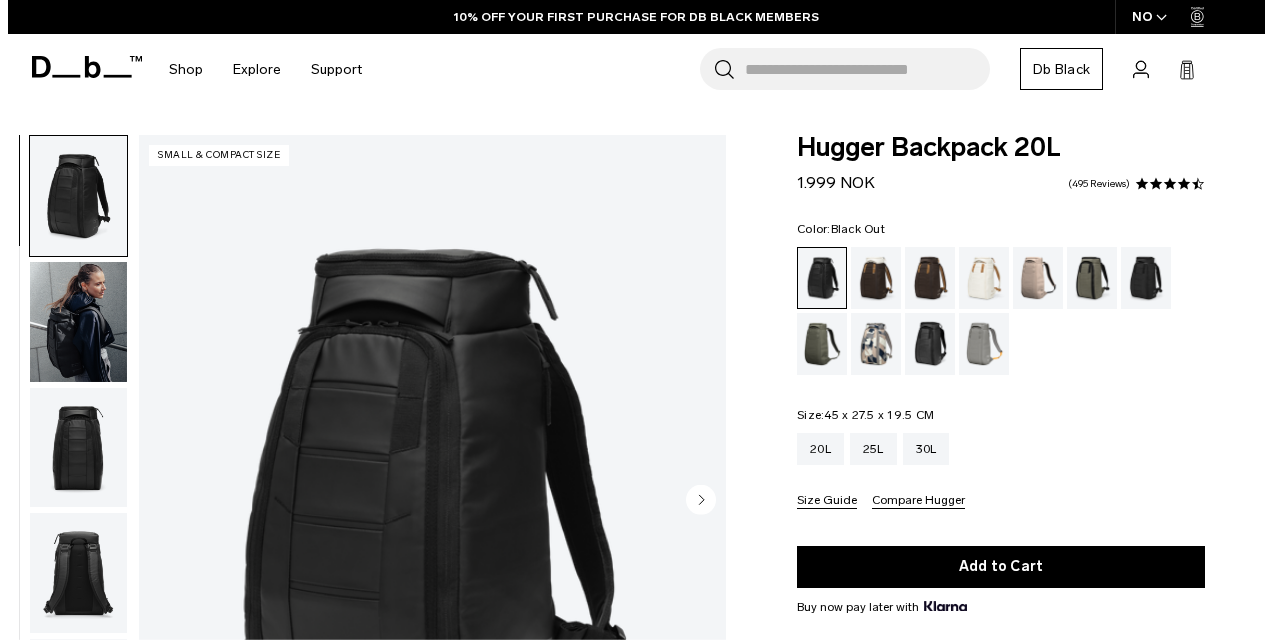 scroll, scrollTop: 0, scrollLeft: 0, axis: both 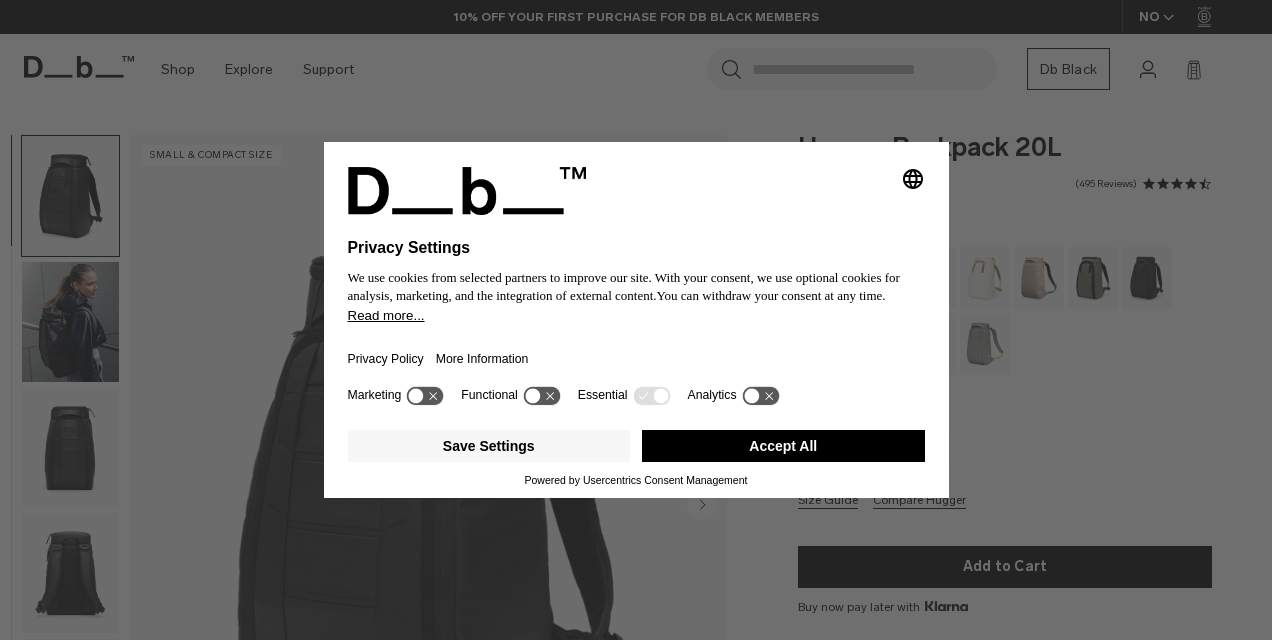 click on "Accept All" at bounding box center (783, 446) 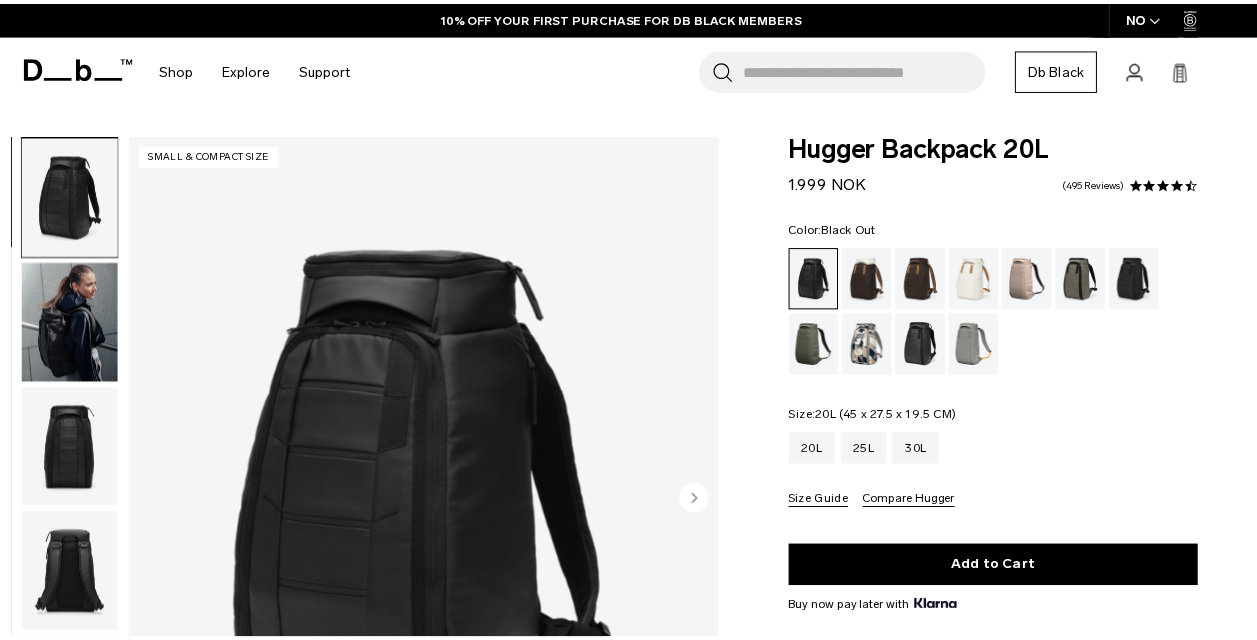scroll, scrollTop: 0, scrollLeft: 0, axis: both 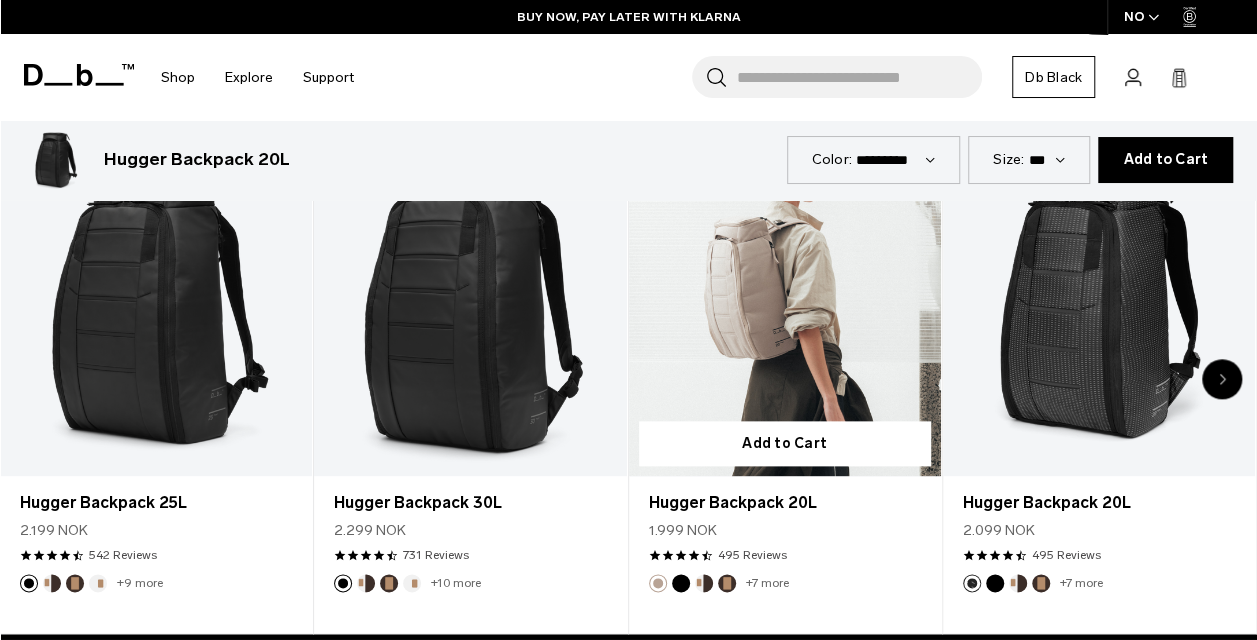 click at bounding box center [785, 302] 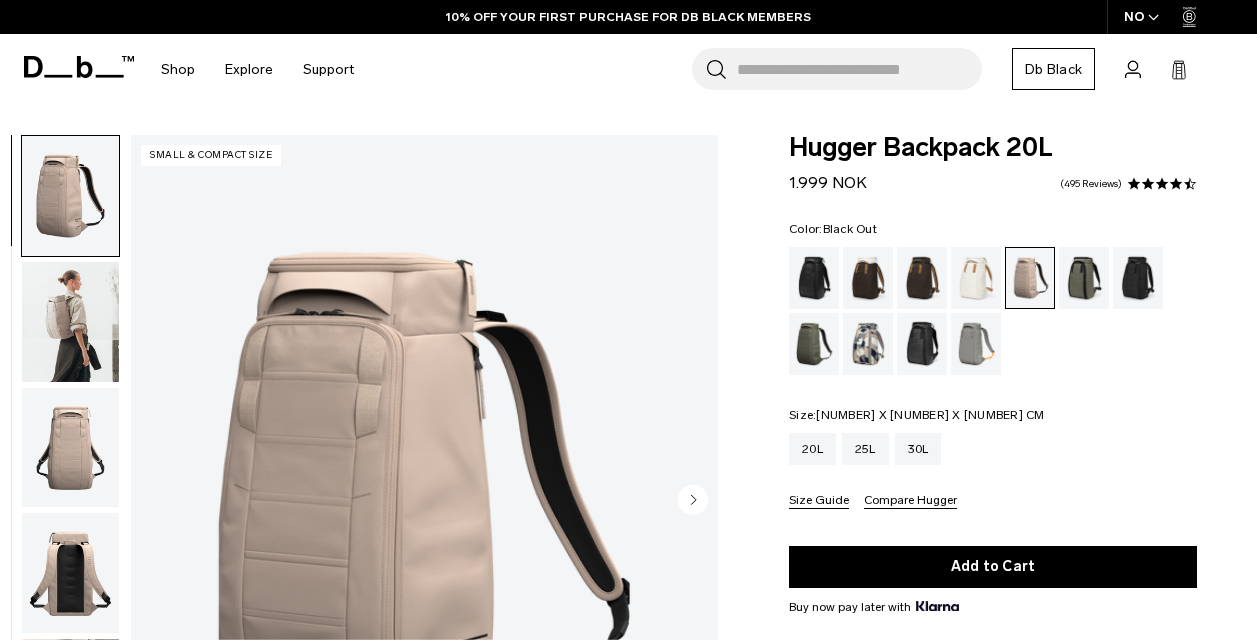 scroll, scrollTop: 0, scrollLeft: 0, axis: both 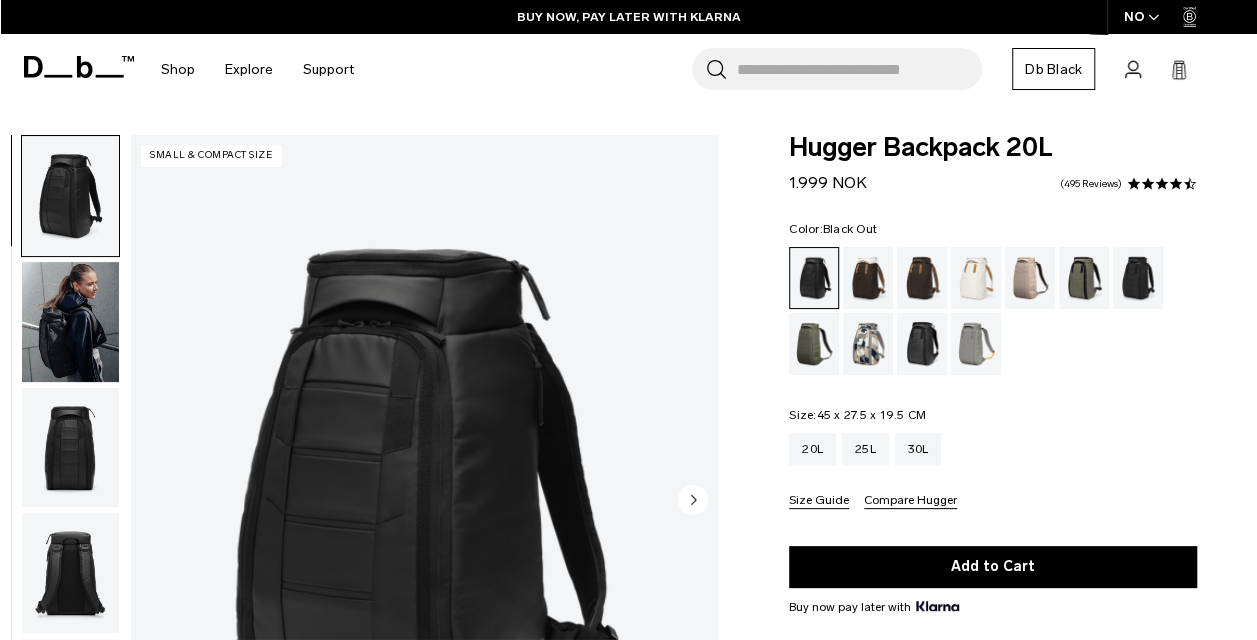 click on "BUY NOW, PAY LATER WITH KLARNA" at bounding box center (629, 17) 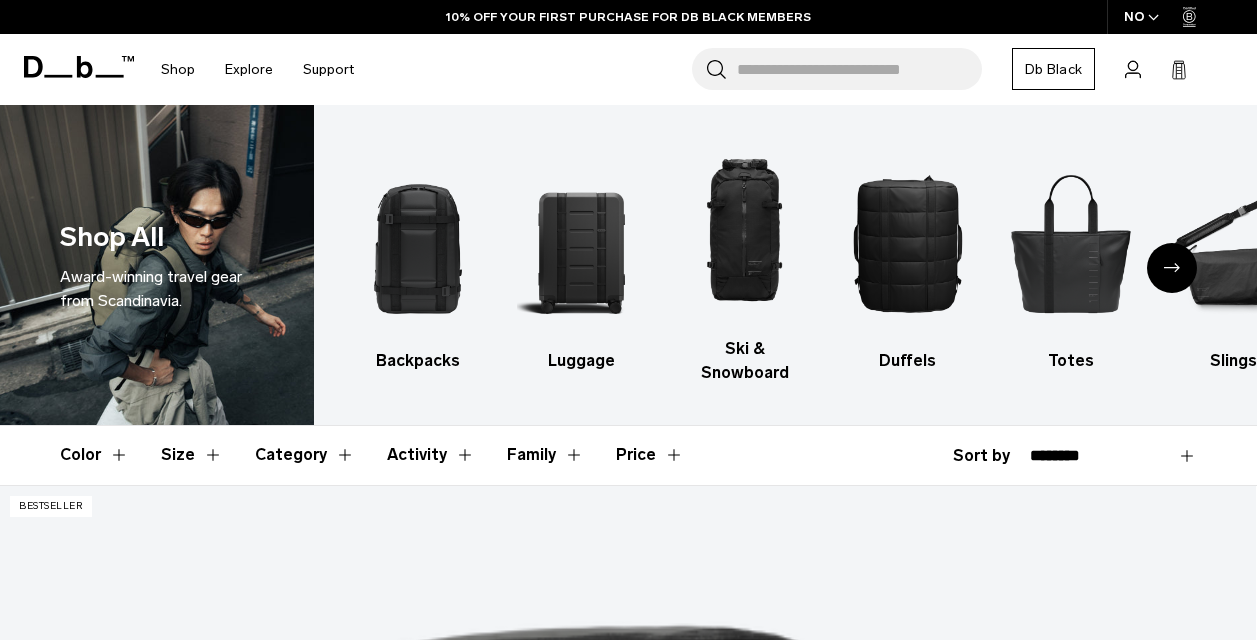 scroll, scrollTop: 231, scrollLeft: 0, axis: vertical 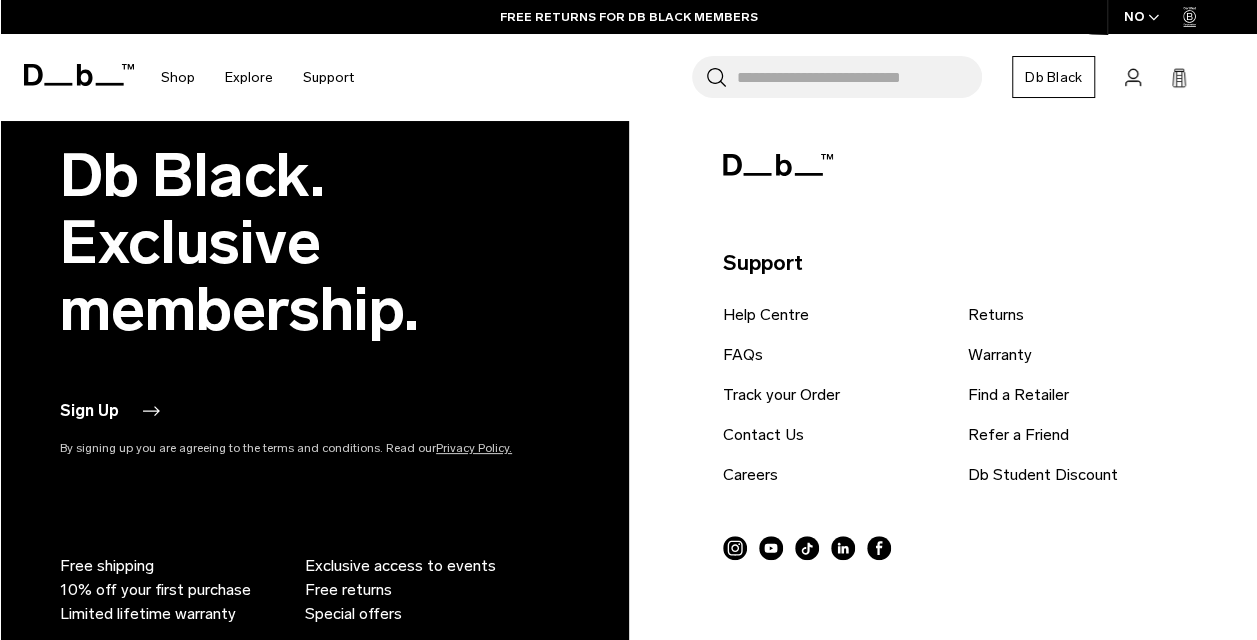 click on "Sign Up" at bounding box center (109, 411) 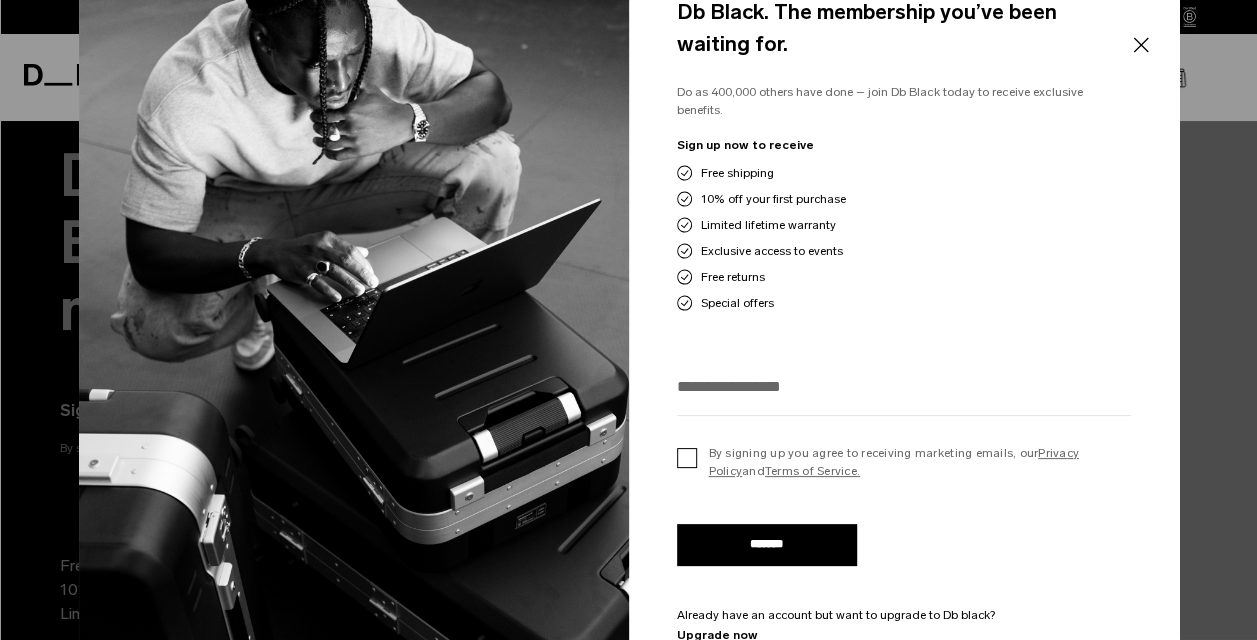 click on "By signing up you agree to receiving marketing emails, our  Privacy Policy  and  Terms of Service." at bounding box center [904, 462] 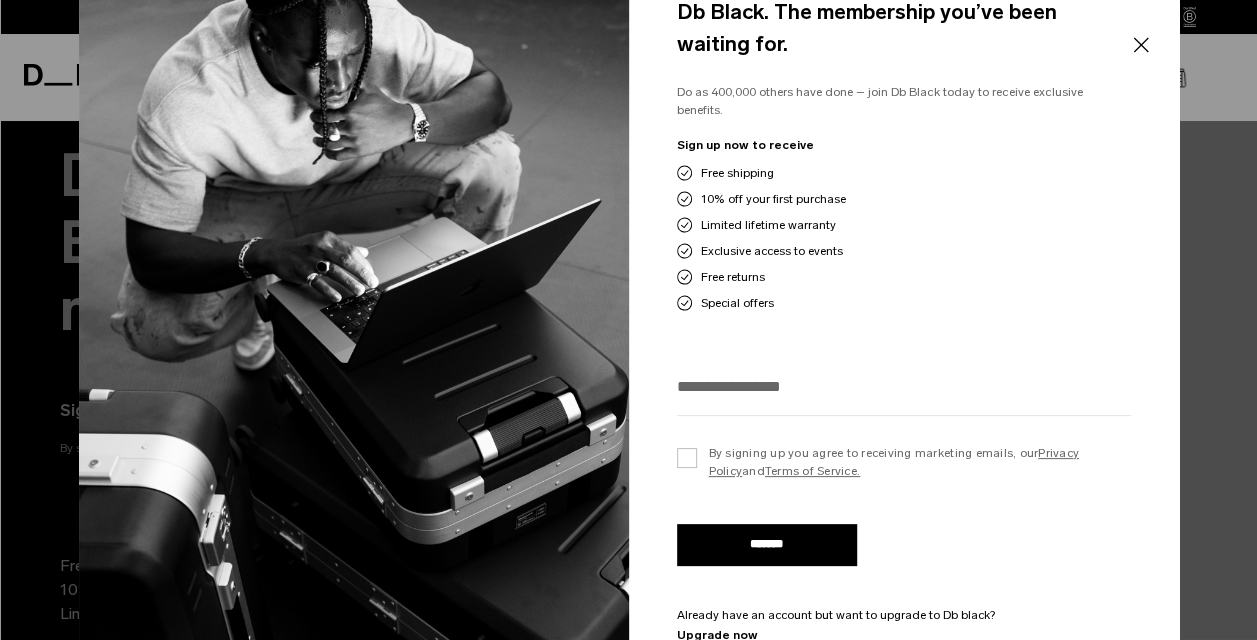 click at bounding box center [904, 386] 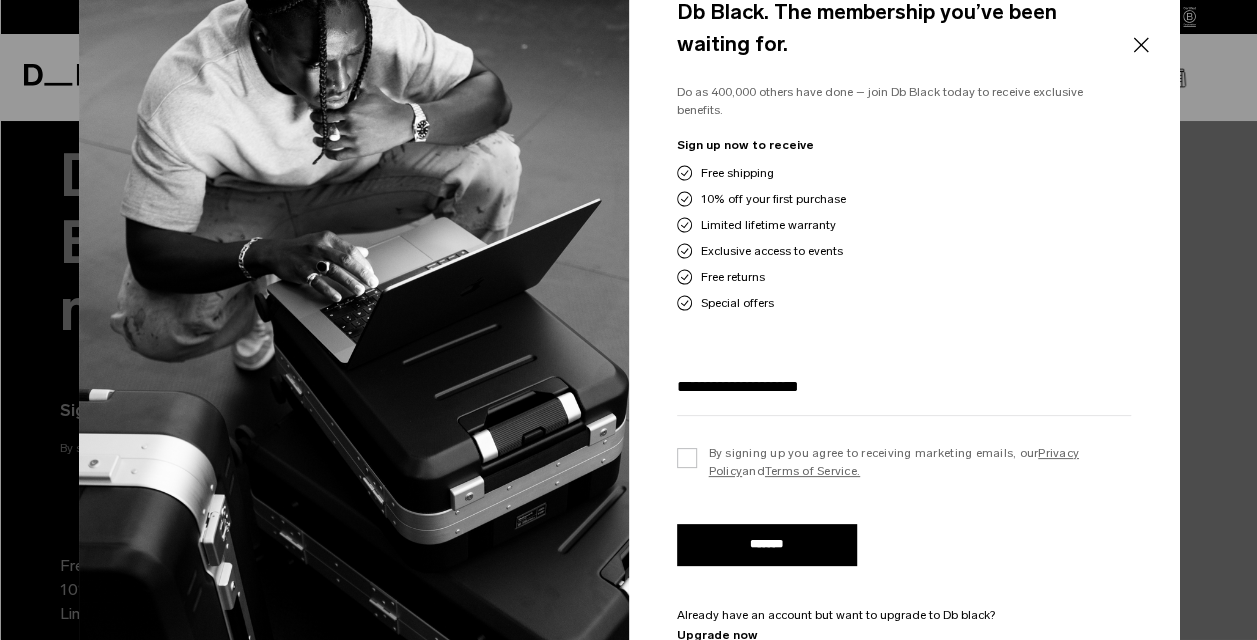 type on "**********" 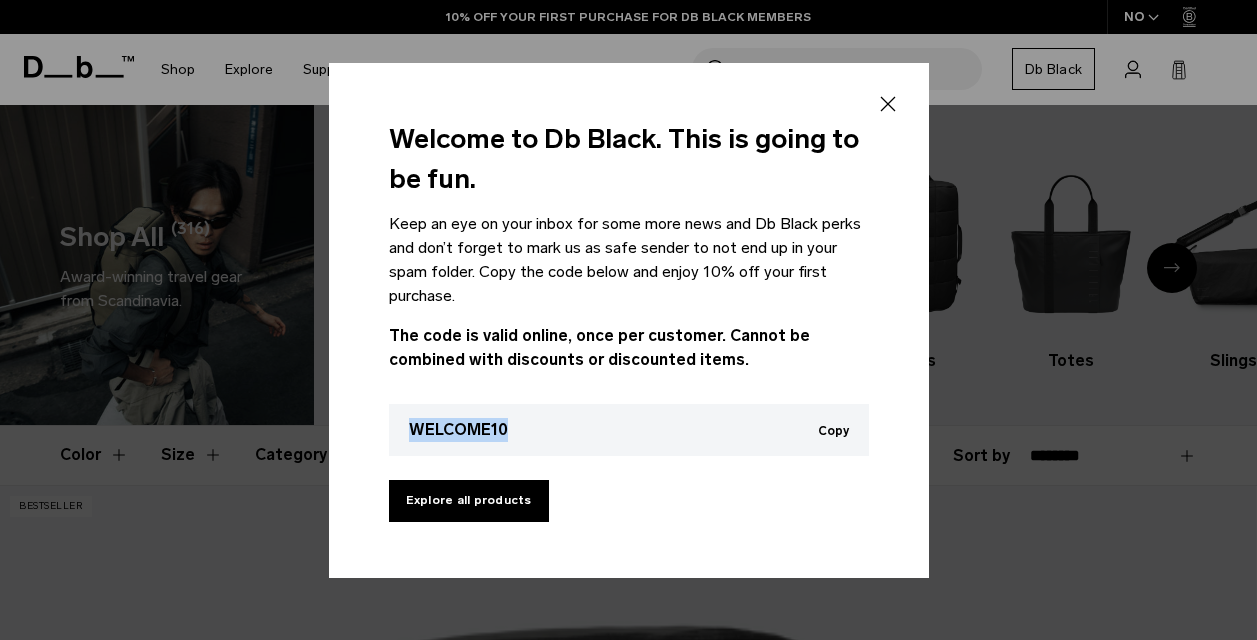 scroll, scrollTop: 0, scrollLeft: 0, axis: both 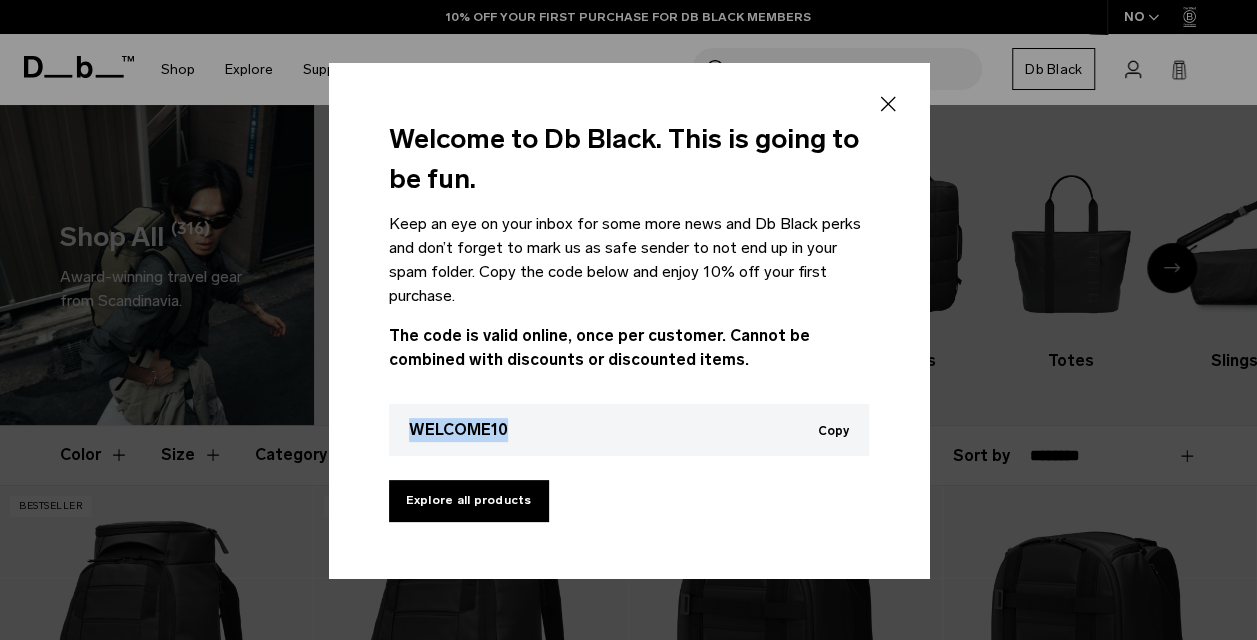 click on "Welcome to Db Black. This is going to be fun.
Keep an eye on your inbox for some more news and Db Black perks and don’t forget to mark us as safe sender to not end up in your spam folder. Copy the code below and enjoy 10% off your first purchase.
The code is valid online, once per customer. Cannot be combined with discounts or discounted items.
[PROMO_CODE]
Copy
Copied to clipboard
Explore all products" at bounding box center (629, 320) 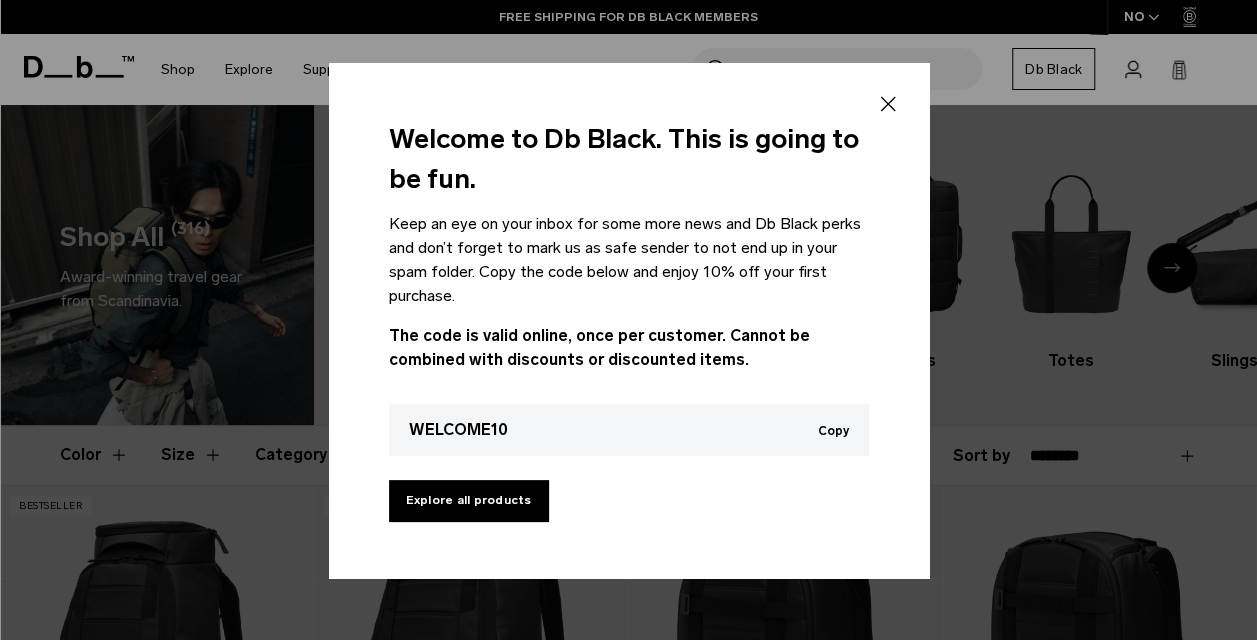 click at bounding box center (628, 320) 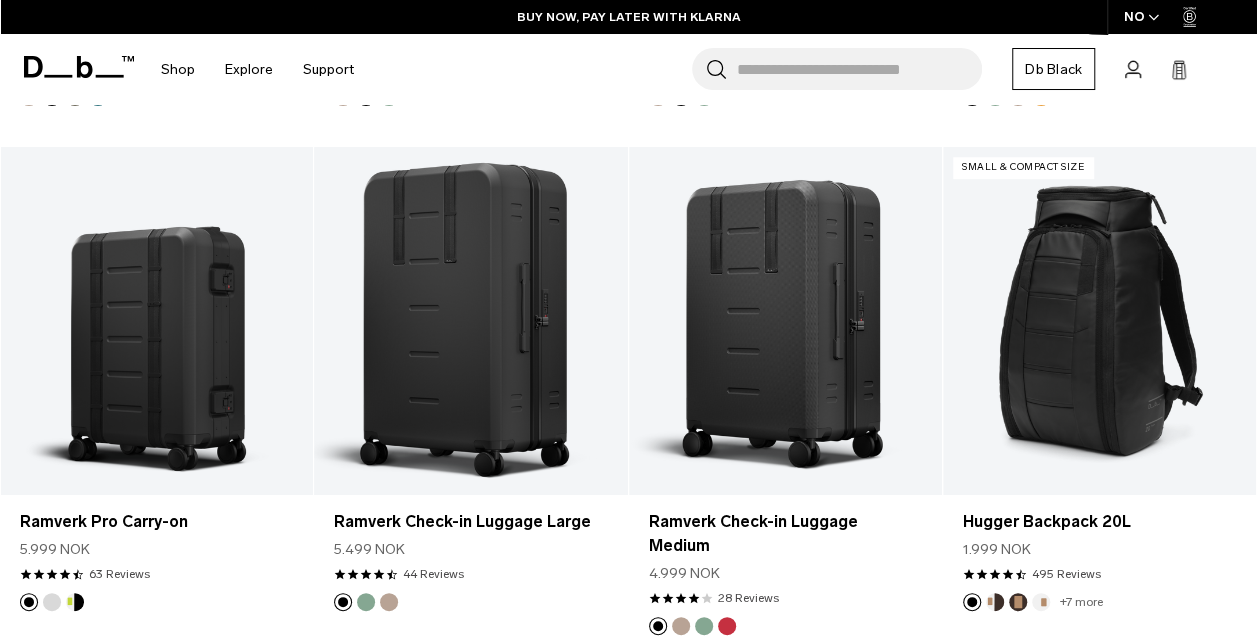 scroll, scrollTop: 4419, scrollLeft: 0, axis: vertical 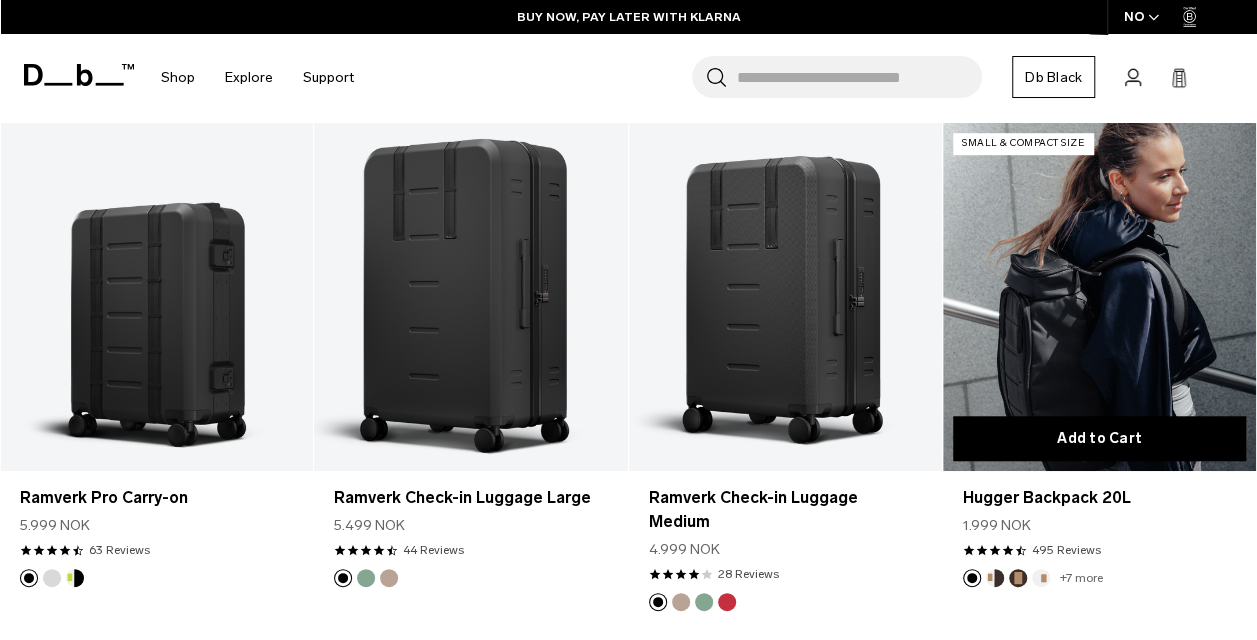 click on "Add to Cart" at bounding box center (1099, 438) 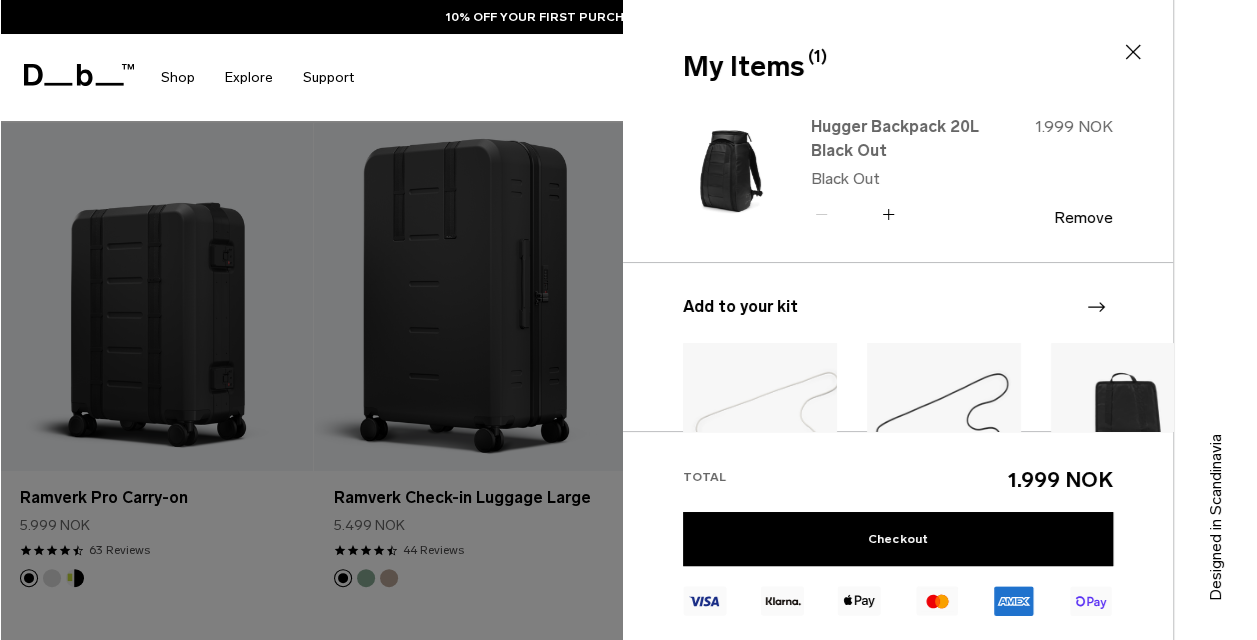 click on "Hugger Backpack 20L Black Out" at bounding box center (899, 139) 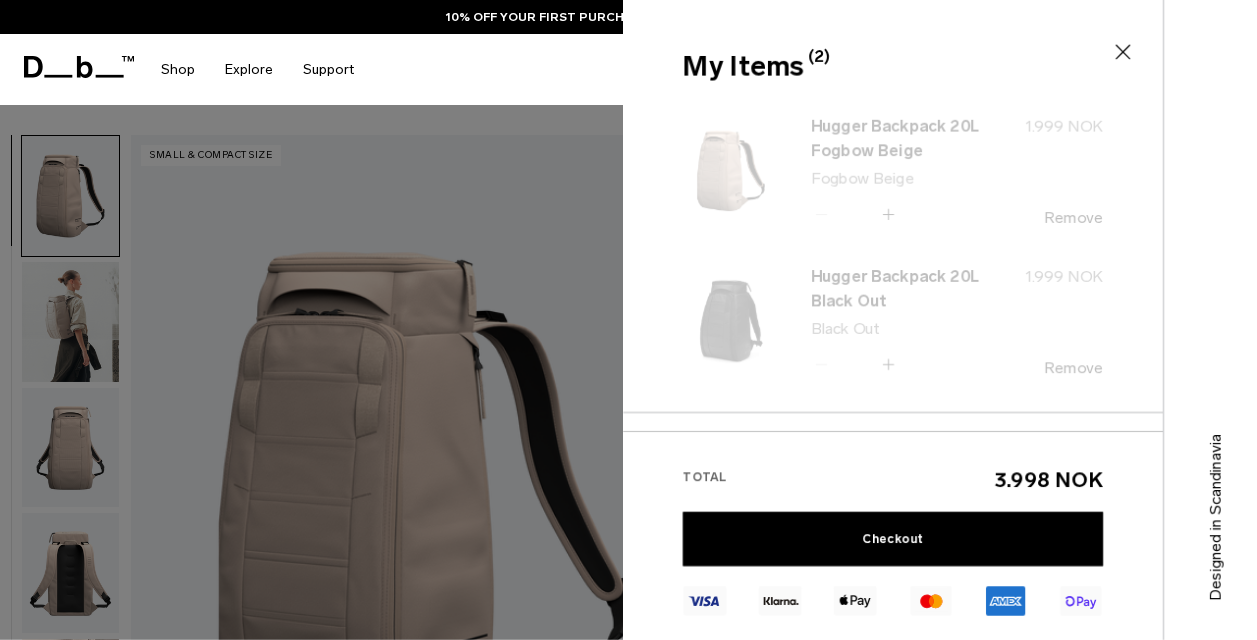 scroll, scrollTop: 0, scrollLeft: 0, axis: both 